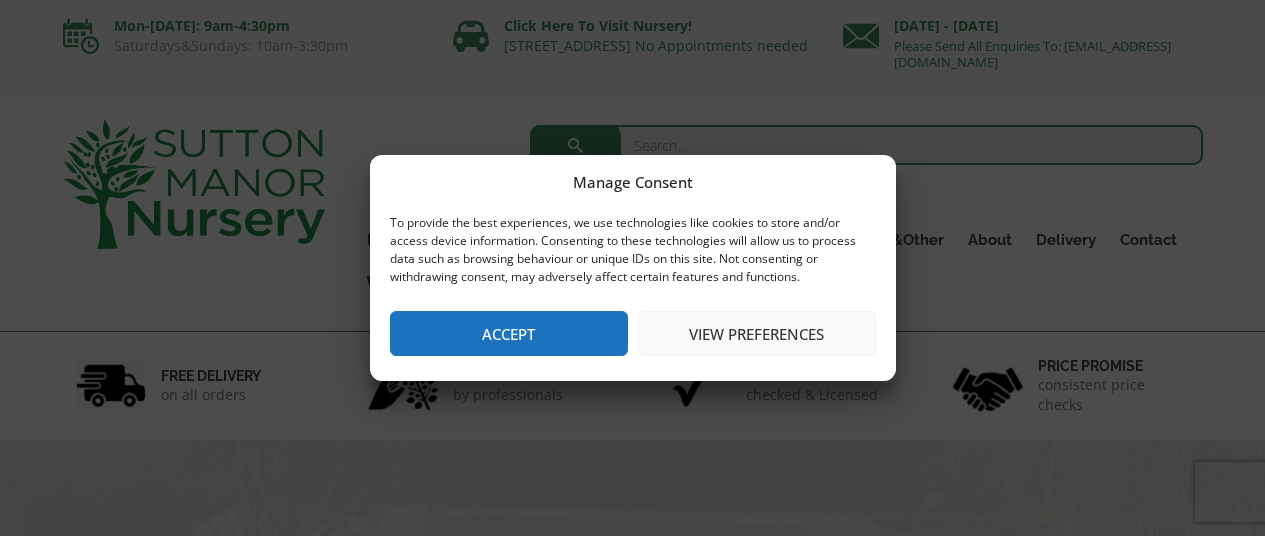 scroll, scrollTop: 0, scrollLeft: 0, axis: both 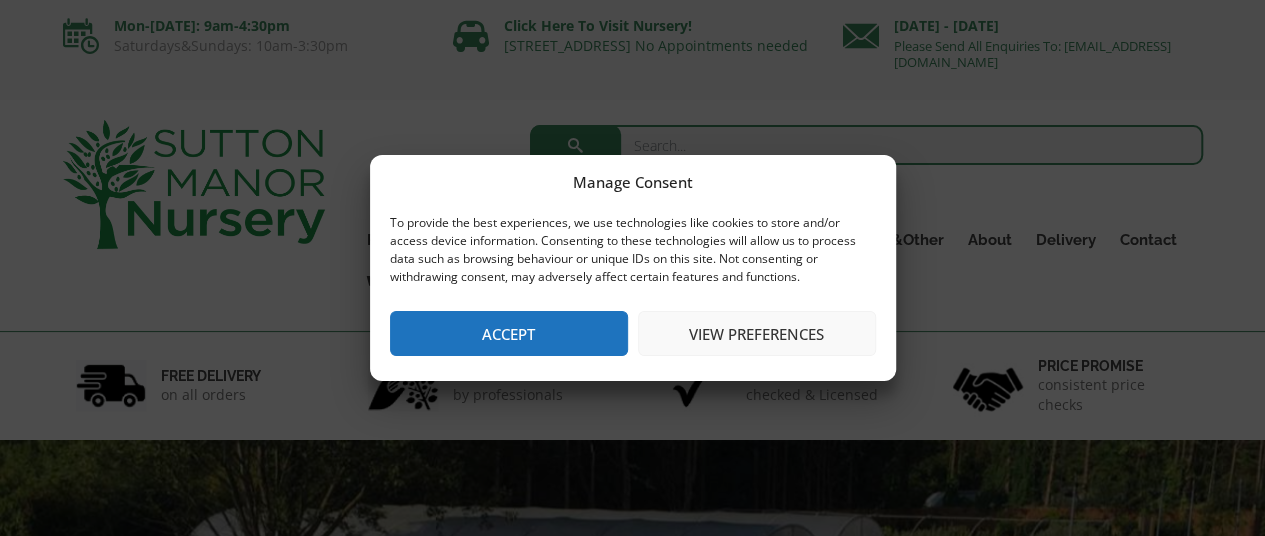 click on "Accept" at bounding box center (509, 333) 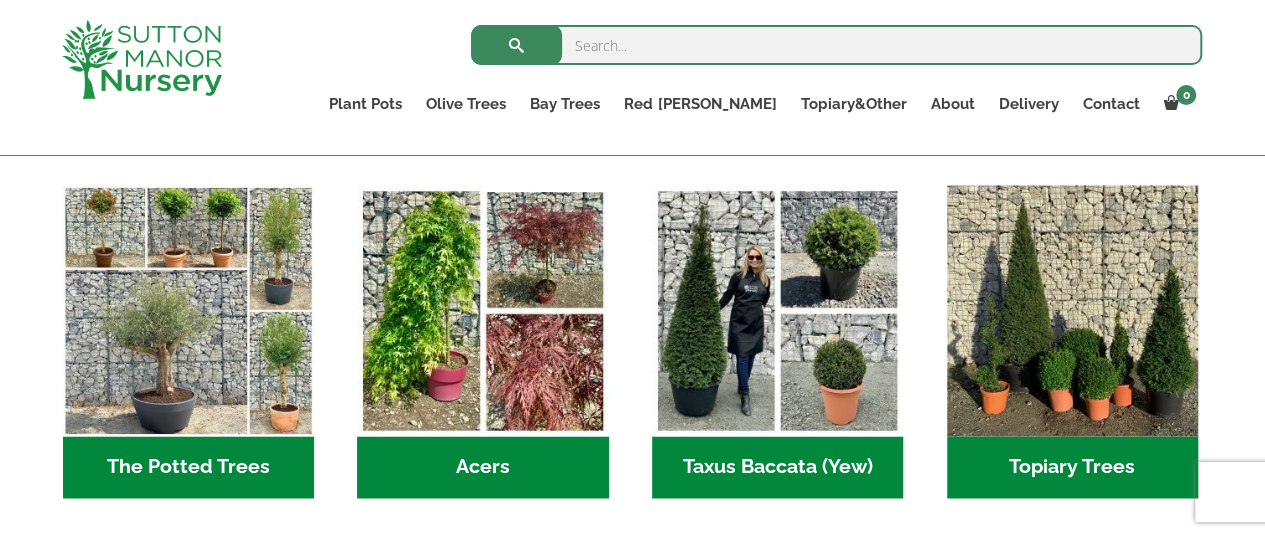 scroll, scrollTop: 1400, scrollLeft: 0, axis: vertical 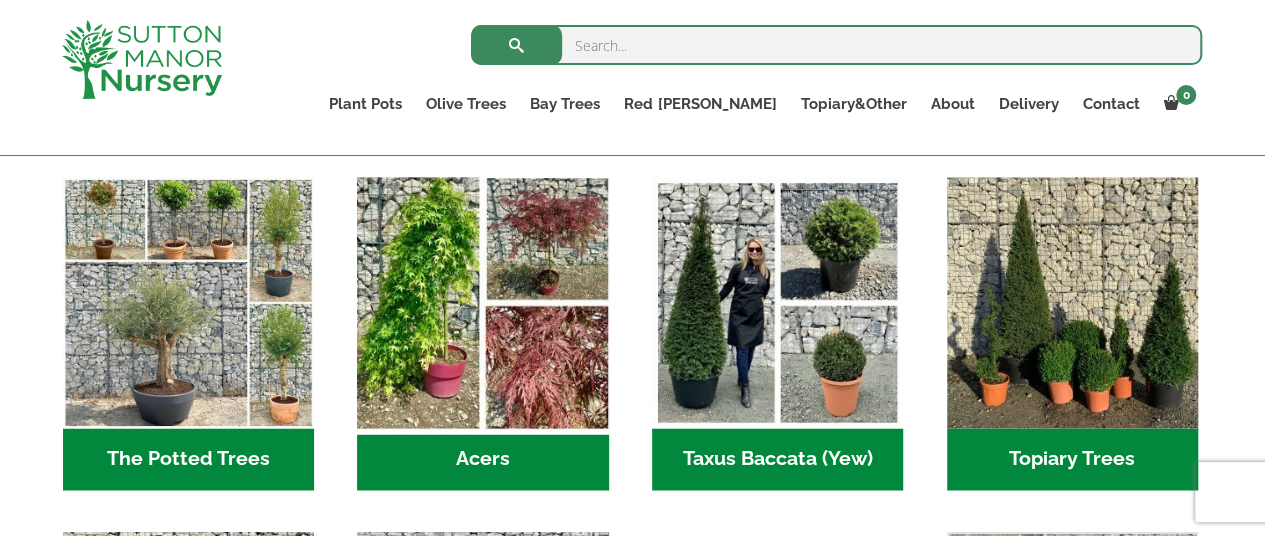 click at bounding box center (483, 302) 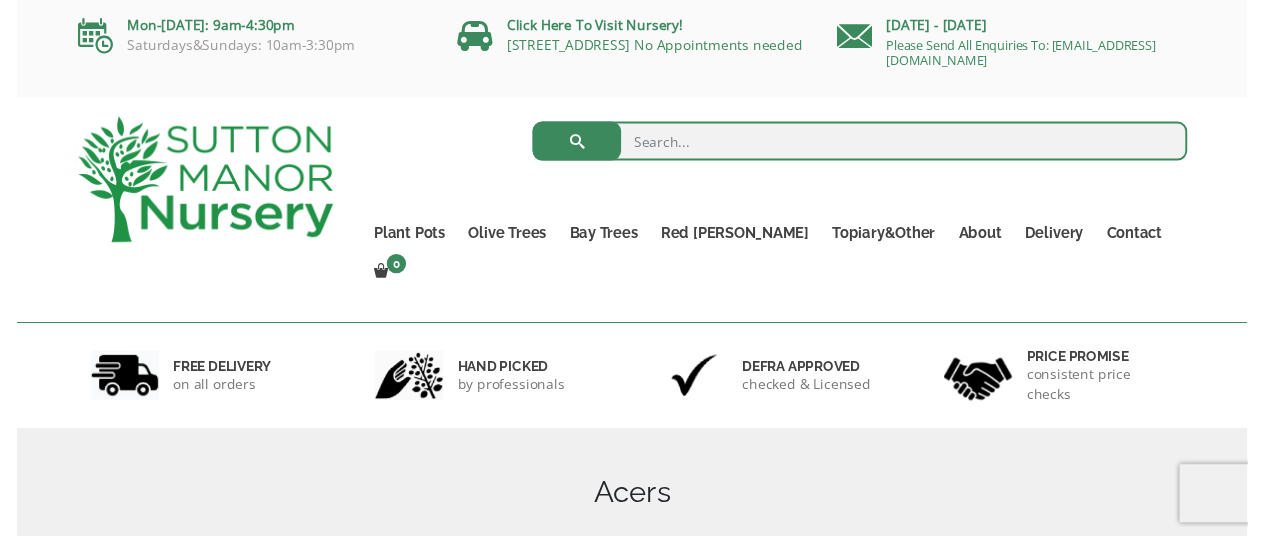 scroll, scrollTop: 0, scrollLeft: 0, axis: both 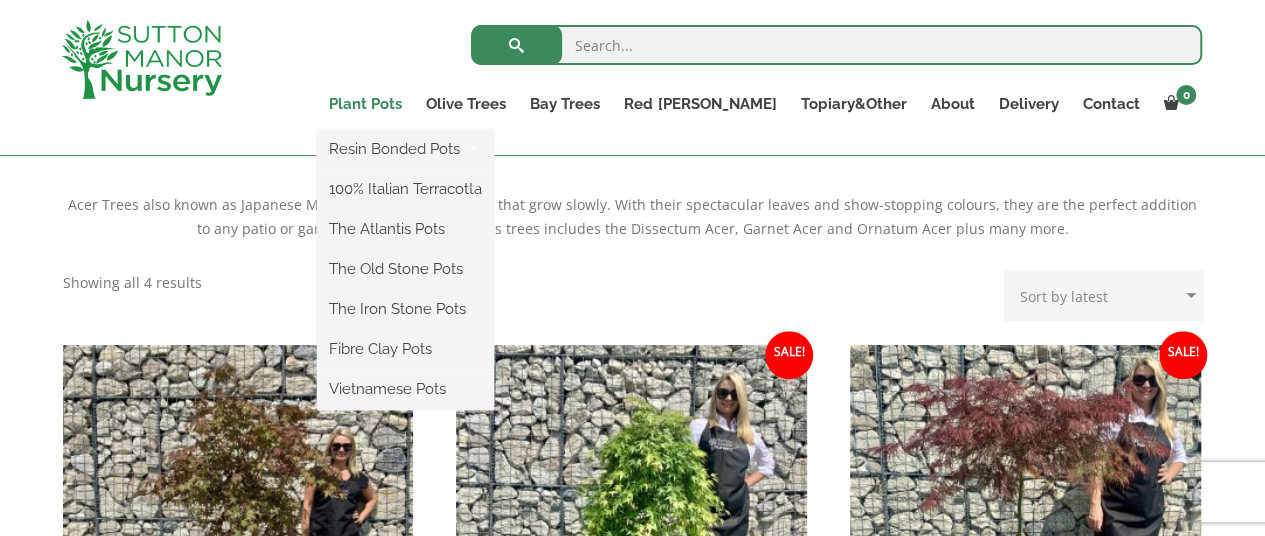 click on "Plant Pots" at bounding box center [365, 104] 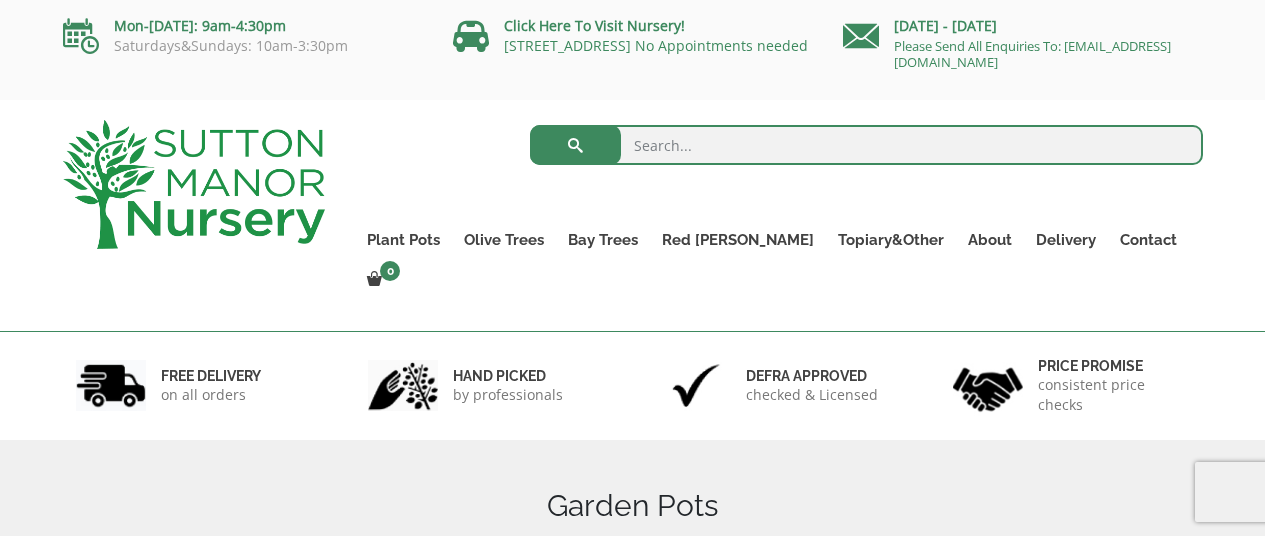 scroll, scrollTop: 0, scrollLeft: 0, axis: both 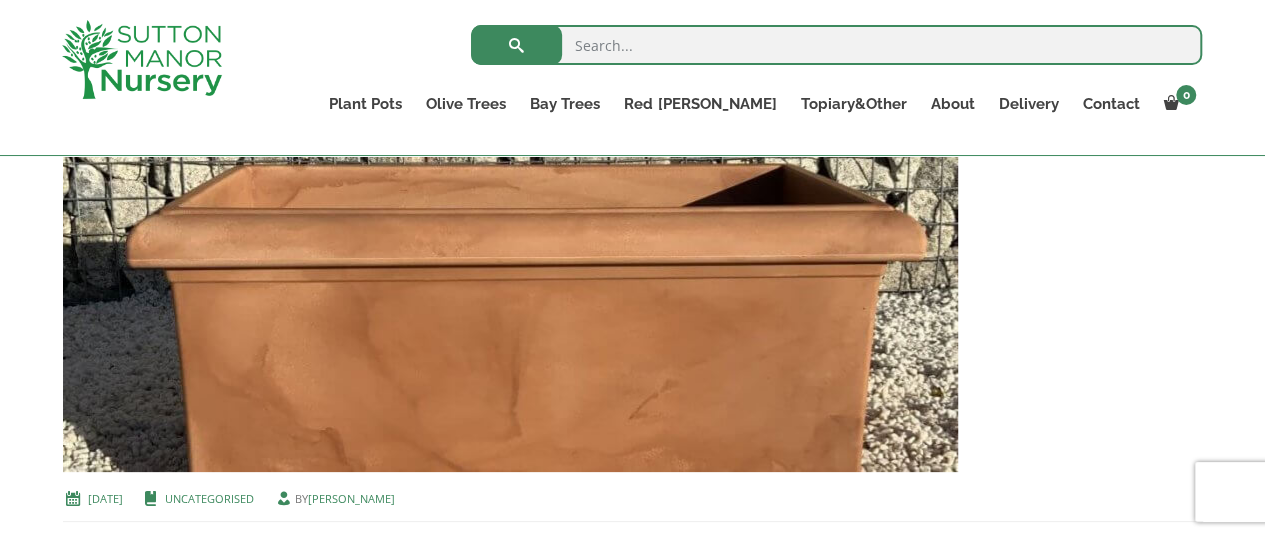 click at bounding box center [510, 257] 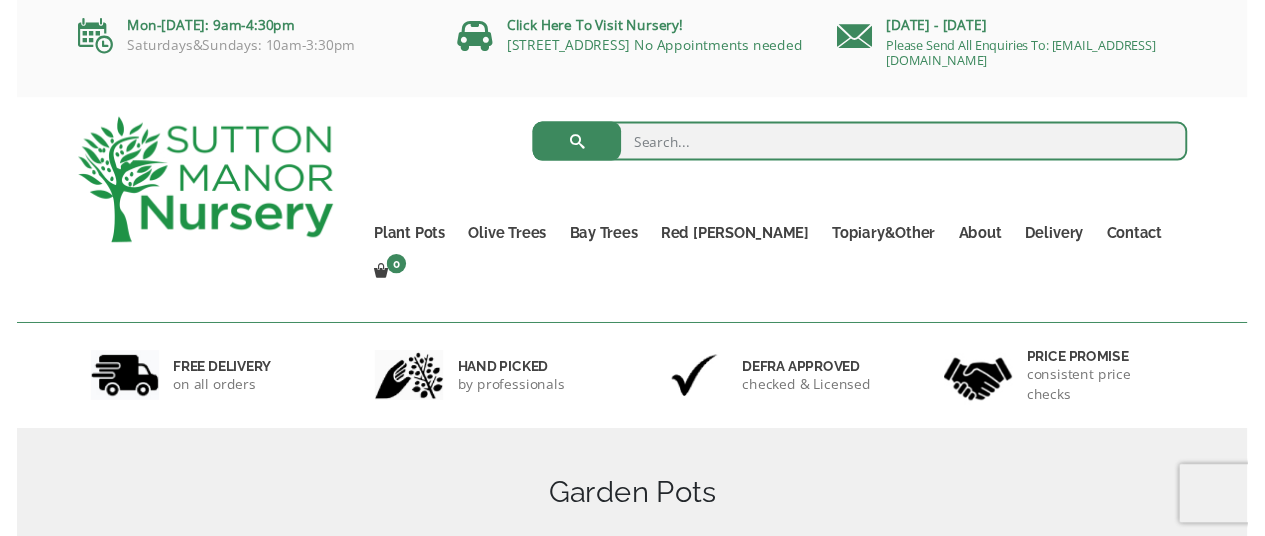 scroll, scrollTop: 0, scrollLeft: 0, axis: both 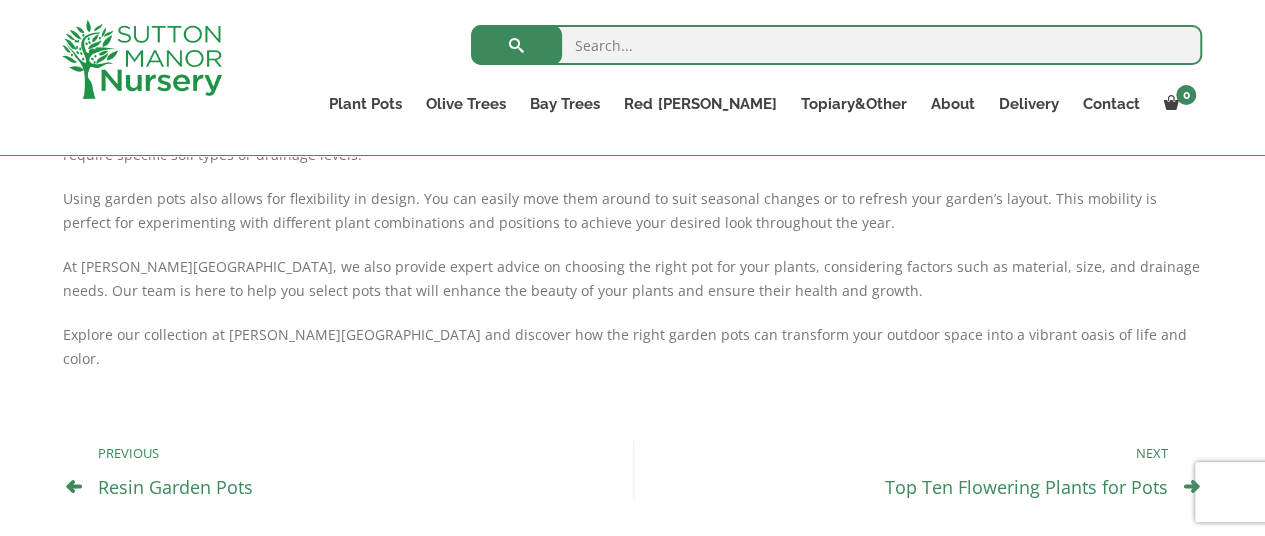 click on "Resin Garden Pots" at bounding box center [175, 487] 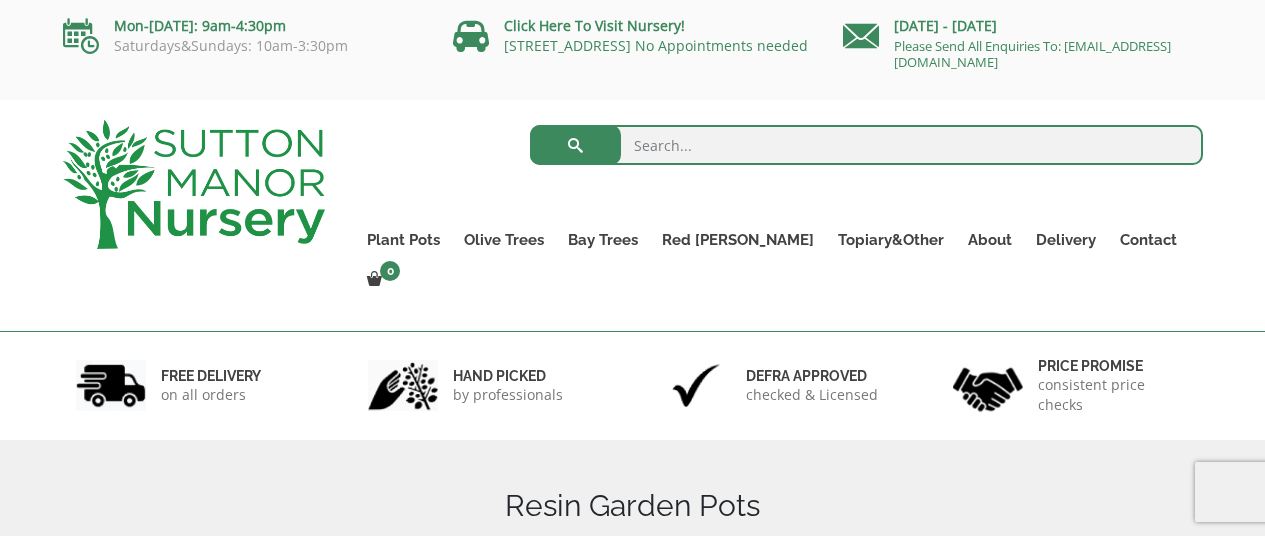 scroll, scrollTop: 0, scrollLeft: 0, axis: both 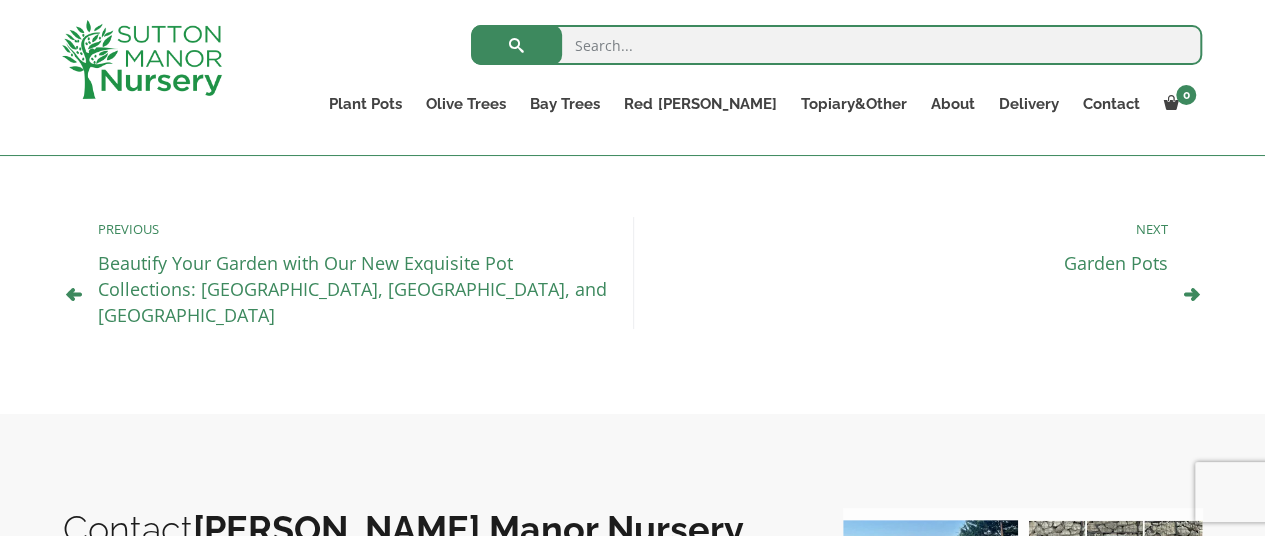 click on "Garden Pots" at bounding box center (1116, 263) 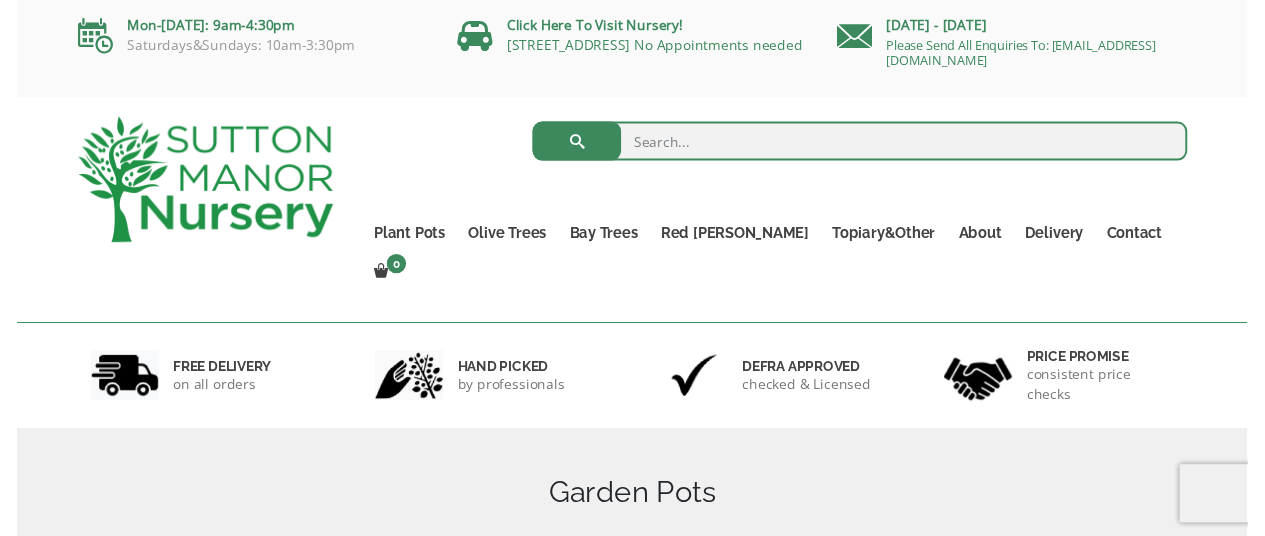 scroll, scrollTop: 0, scrollLeft: 0, axis: both 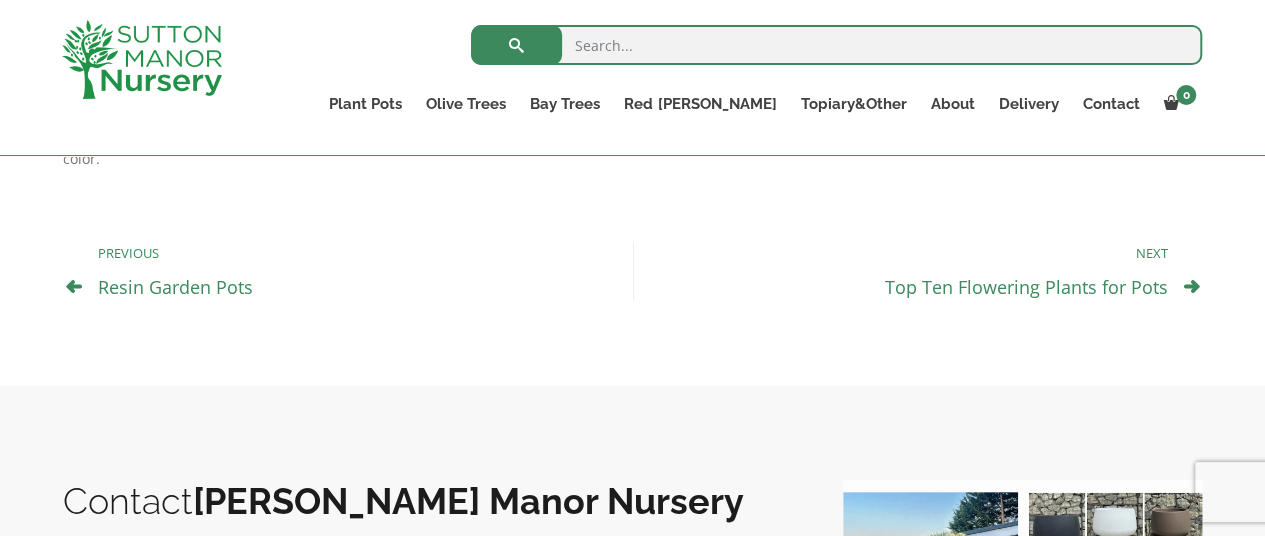 click at bounding box center [1192, 286] 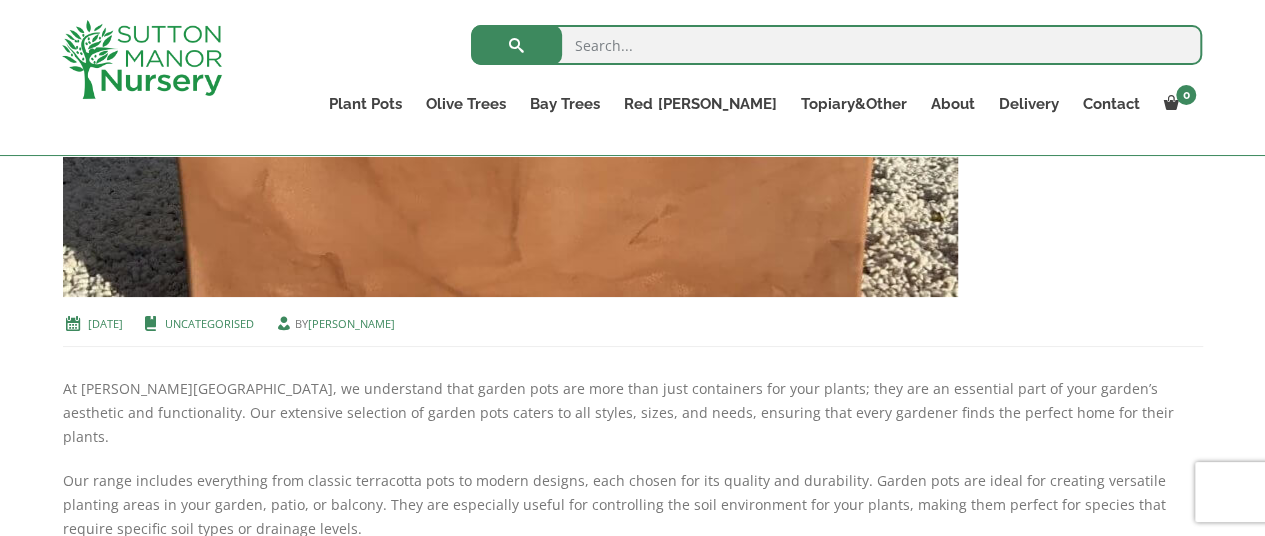 scroll, scrollTop: 651, scrollLeft: 0, axis: vertical 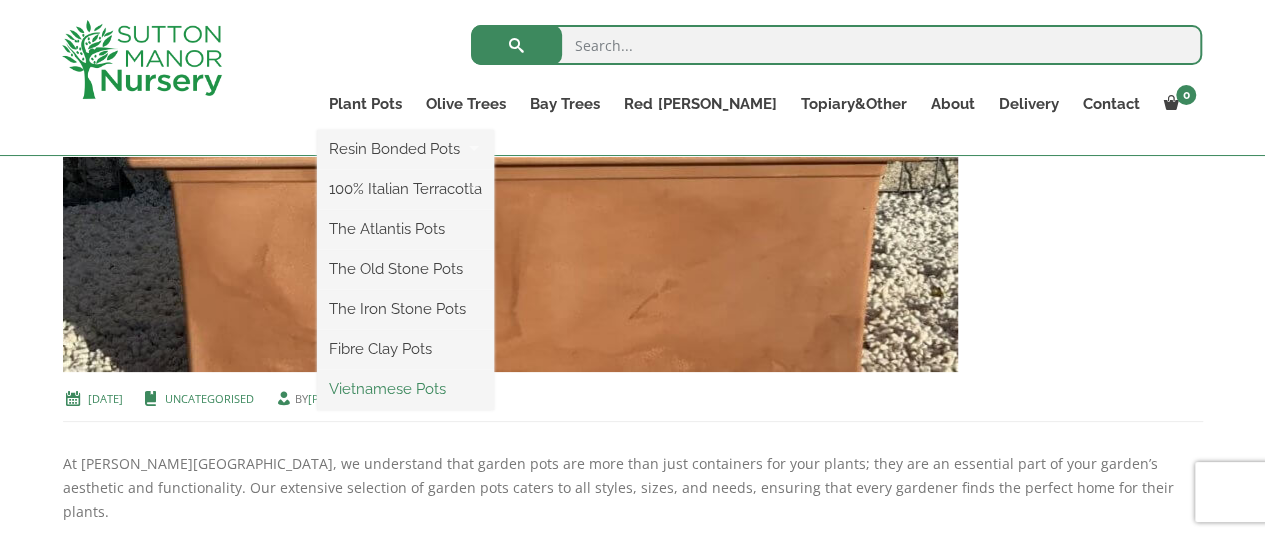 click on "Vietnamese Pots" at bounding box center [405, 389] 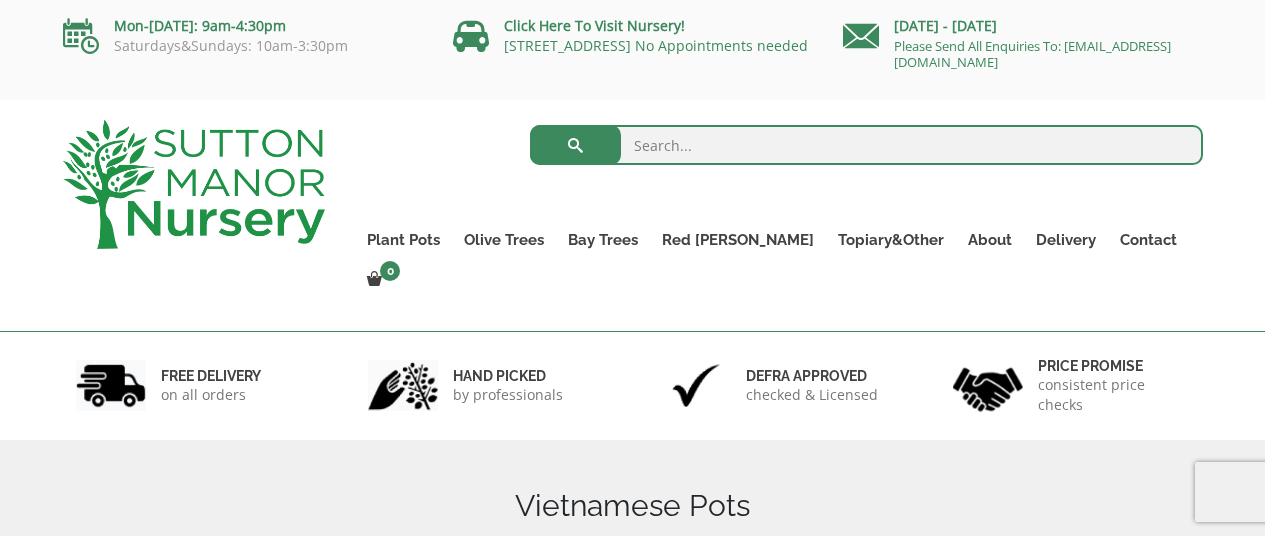 scroll, scrollTop: 0, scrollLeft: 0, axis: both 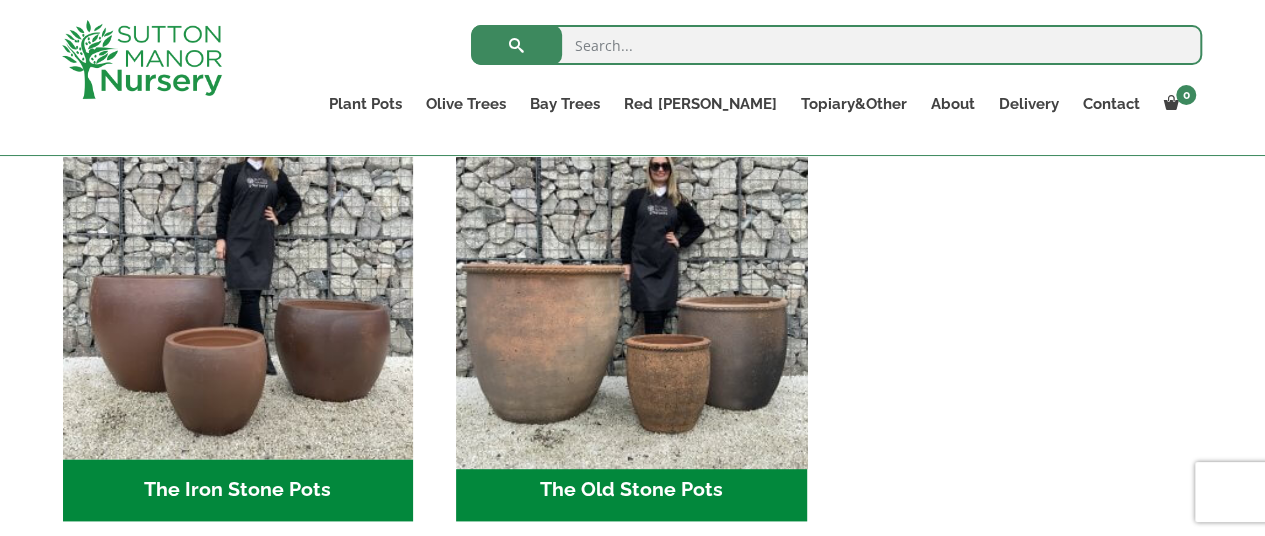 click at bounding box center (632, 284) 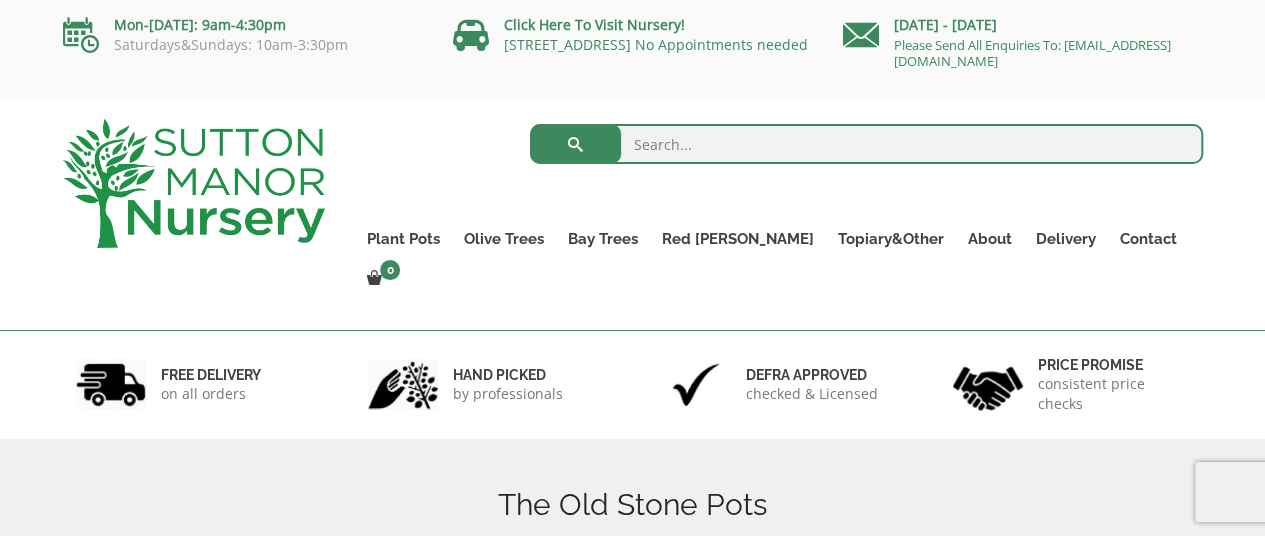 scroll, scrollTop: 0, scrollLeft: 0, axis: both 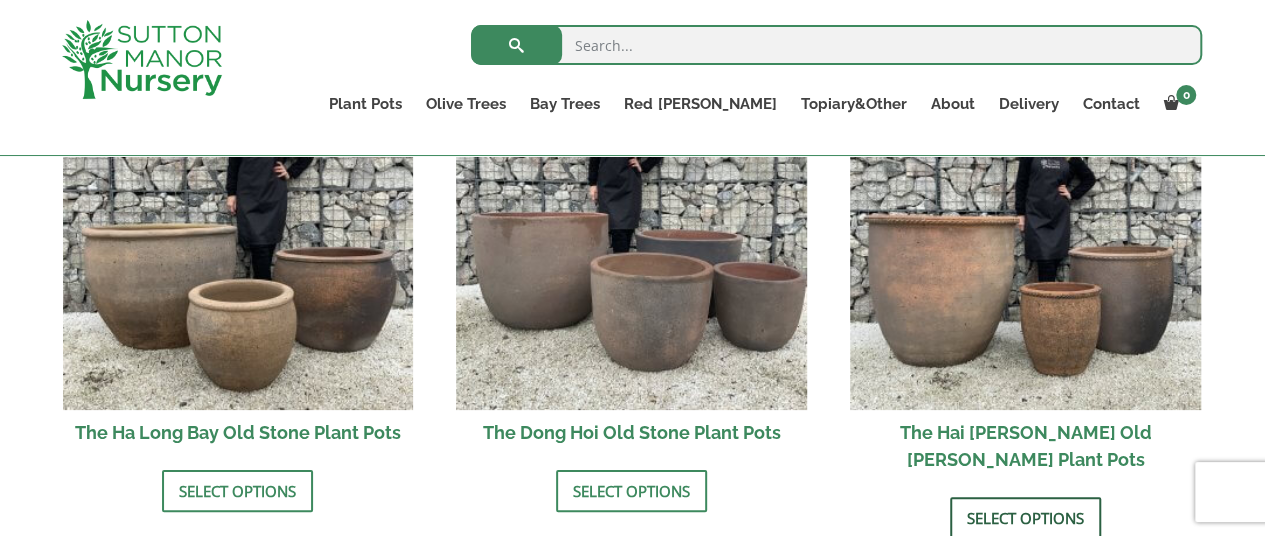 click on "Select options" at bounding box center (1025, 518) 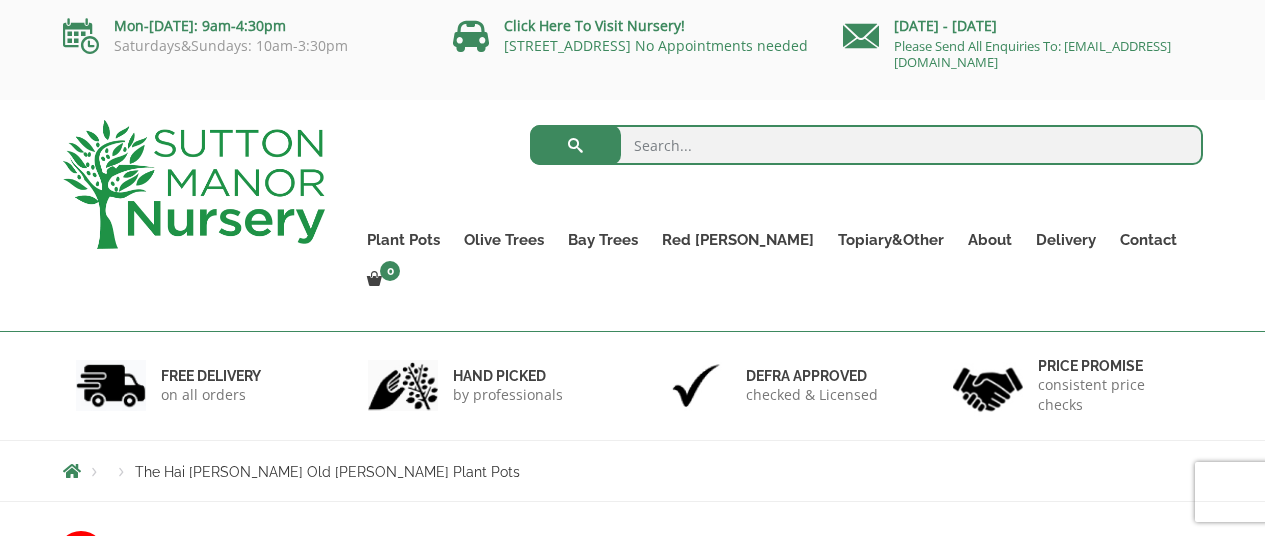 scroll, scrollTop: 0, scrollLeft: 0, axis: both 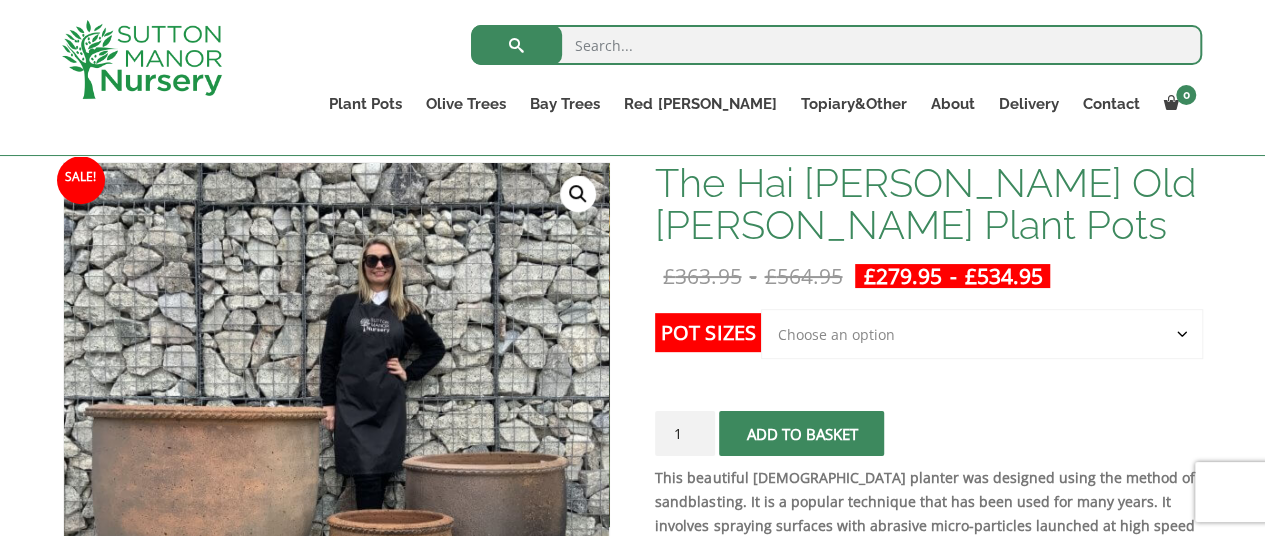 click on "Choose an option Click here to buy the 3rd to Largest Pot In The Picture Click here to buy the Largest pot In The Picture" 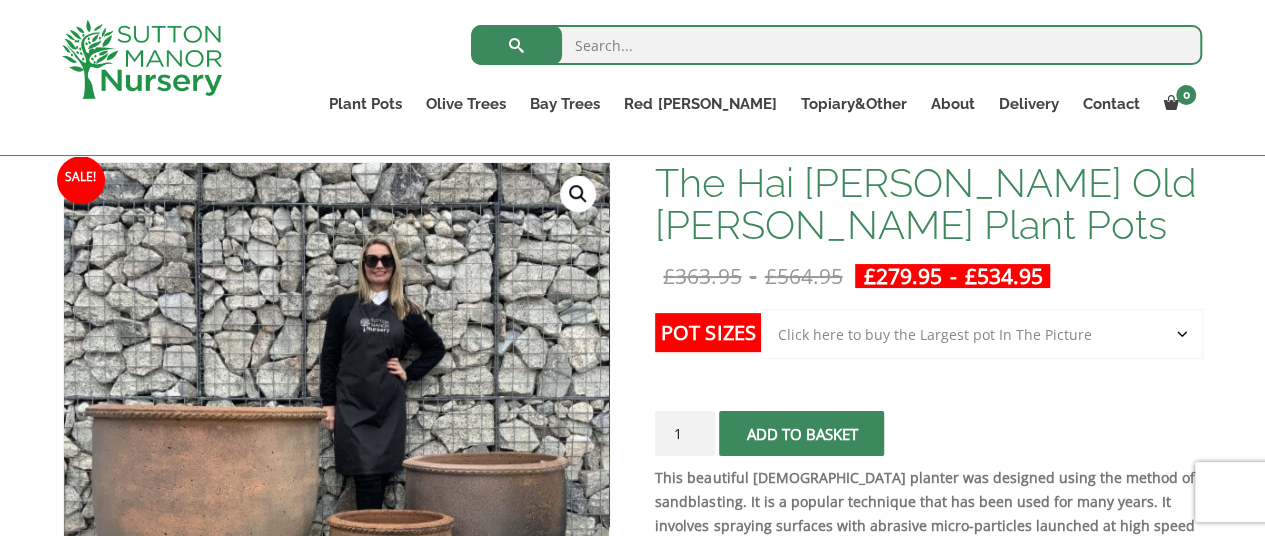 click on "Choose an option Click here to buy the 3rd to Largest Pot In The Picture Click here to buy the Largest pot In The Picture" 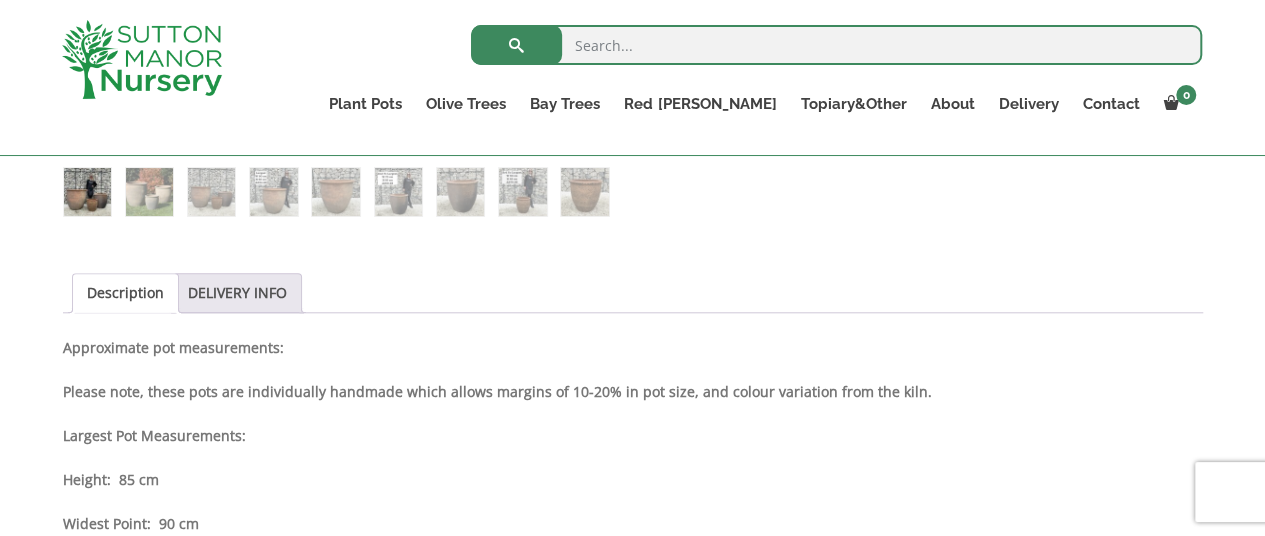 scroll, scrollTop: 900, scrollLeft: 0, axis: vertical 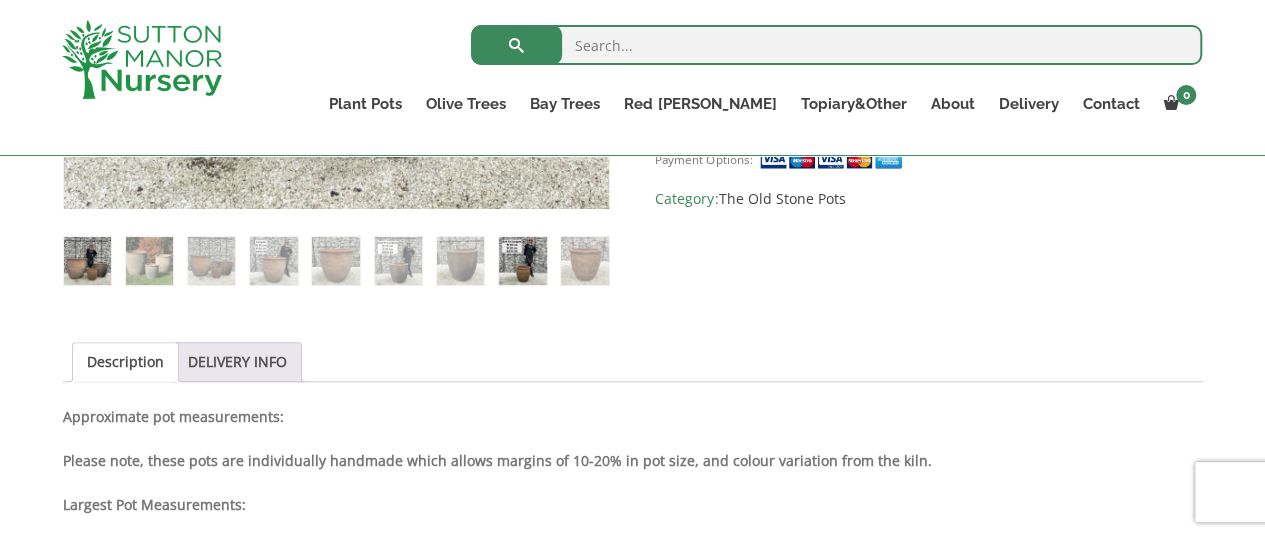 click at bounding box center (522, 260) 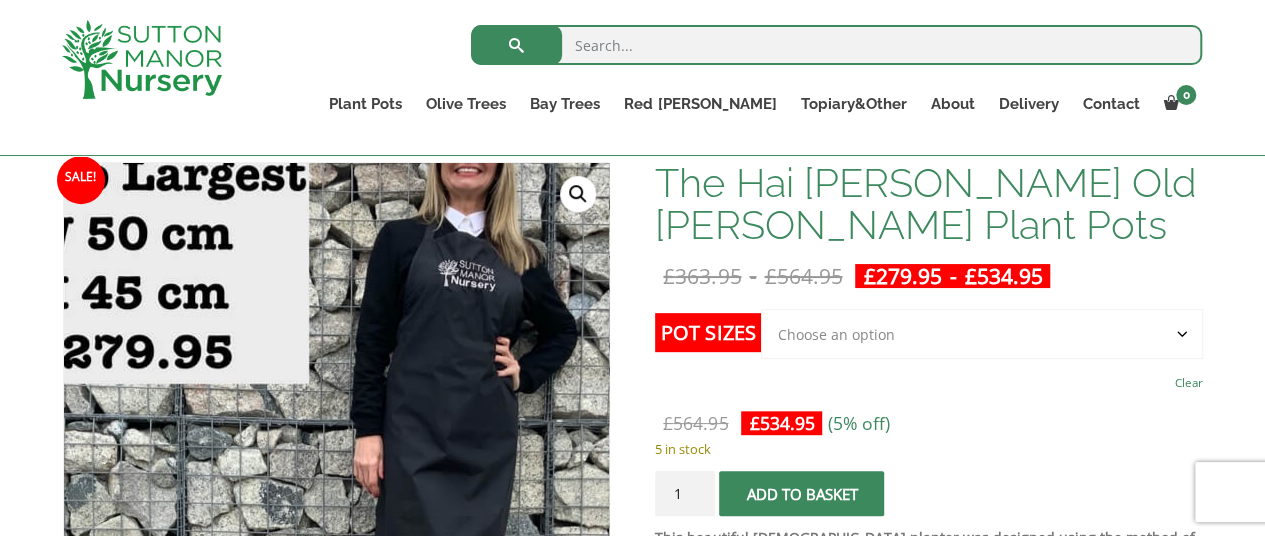 scroll, scrollTop: 600, scrollLeft: 0, axis: vertical 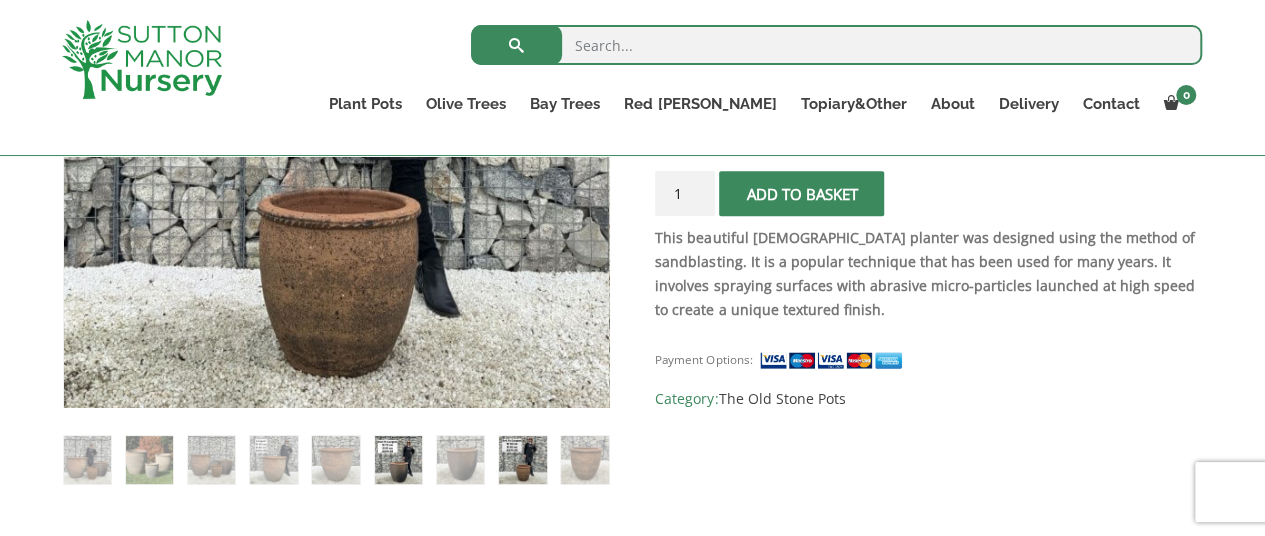click at bounding box center (398, 459) 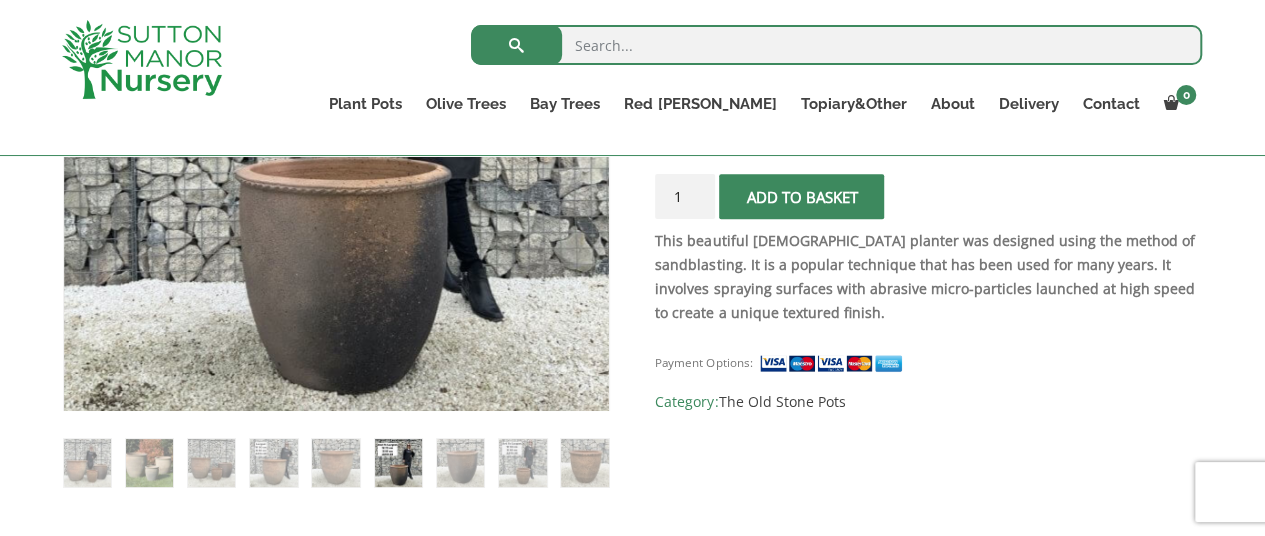 scroll, scrollTop: 600, scrollLeft: 0, axis: vertical 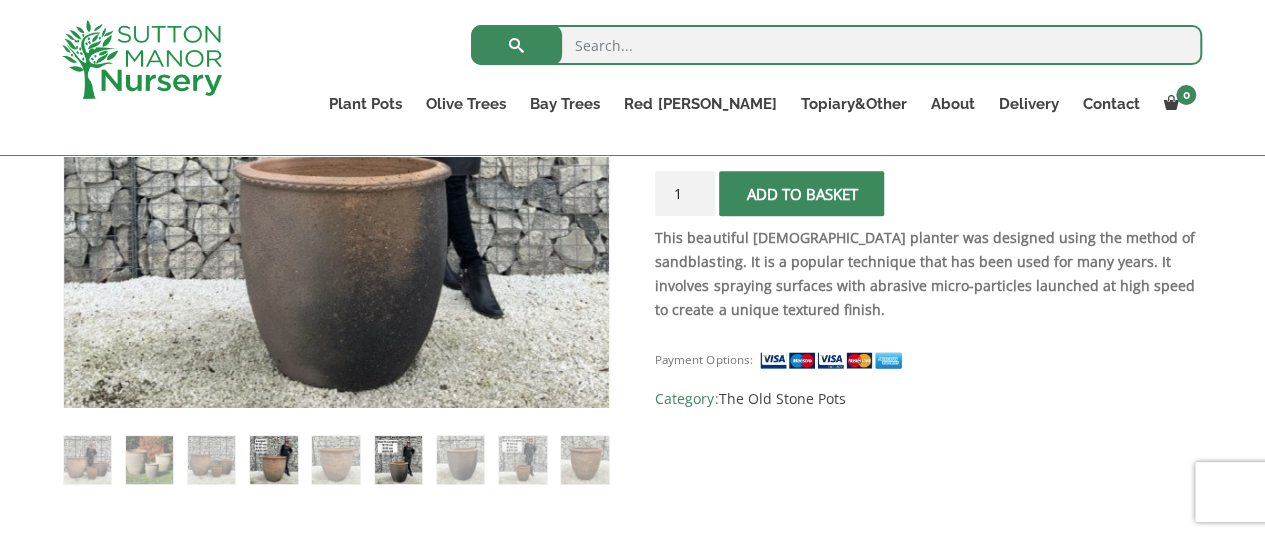 click at bounding box center [273, 459] 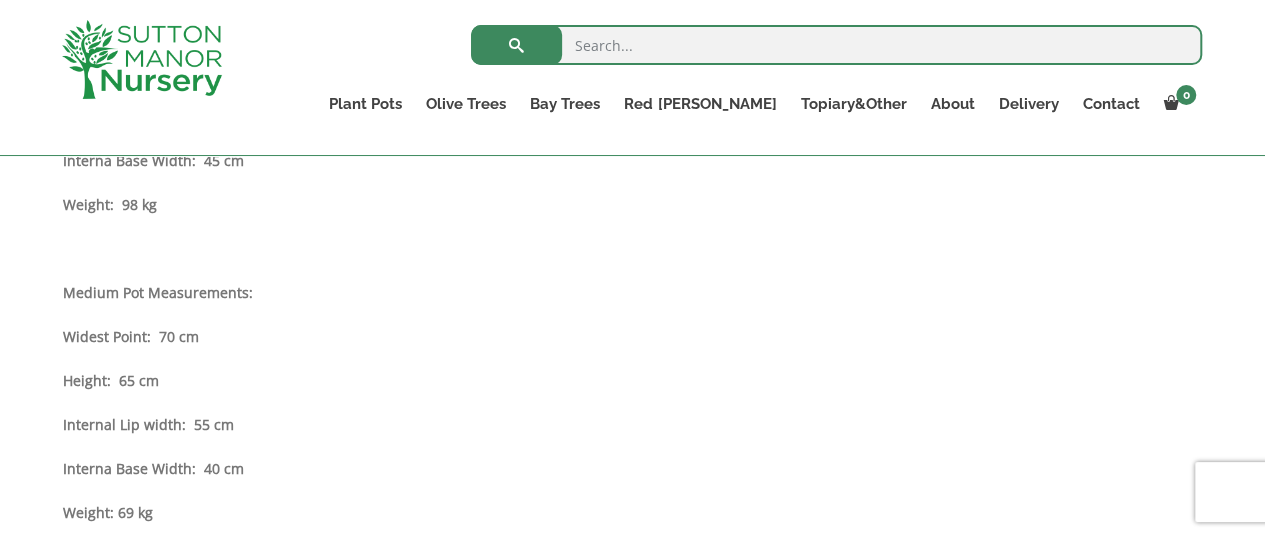 scroll, scrollTop: 1500, scrollLeft: 0, axis: vertical 